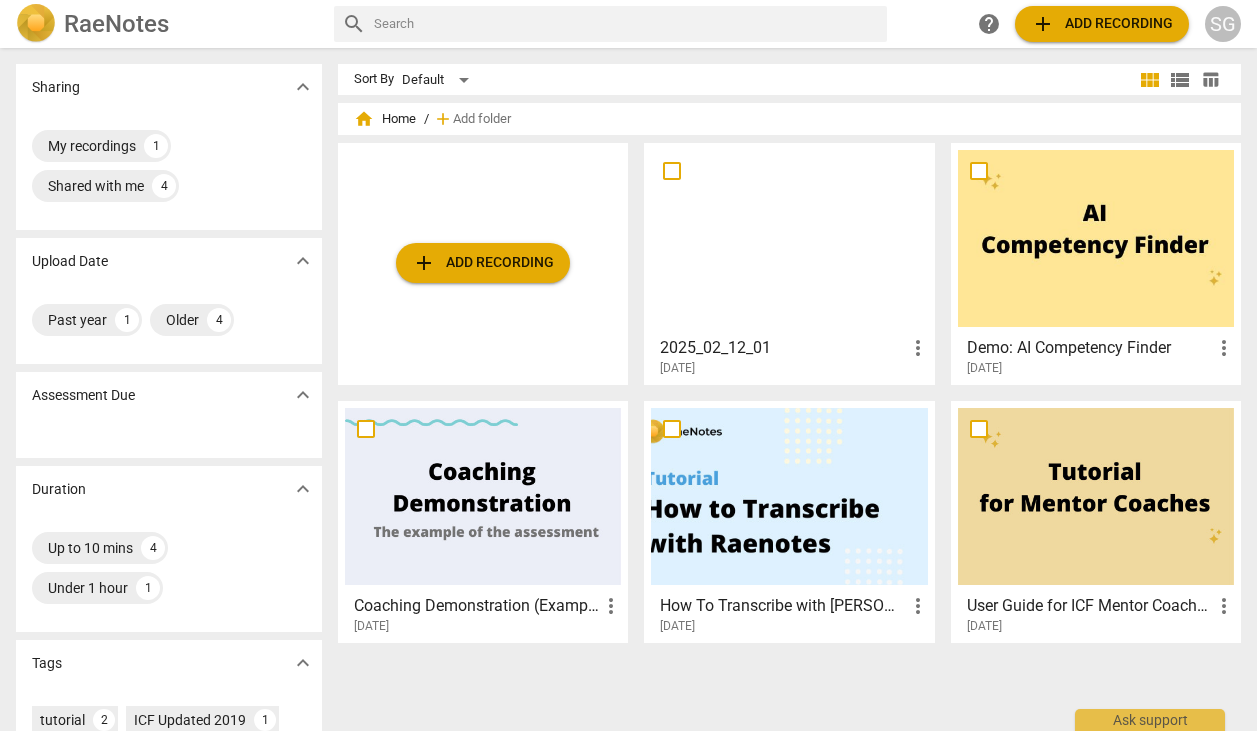 scroll, scrollTop: 0, scrollLeft: 0, axis: both 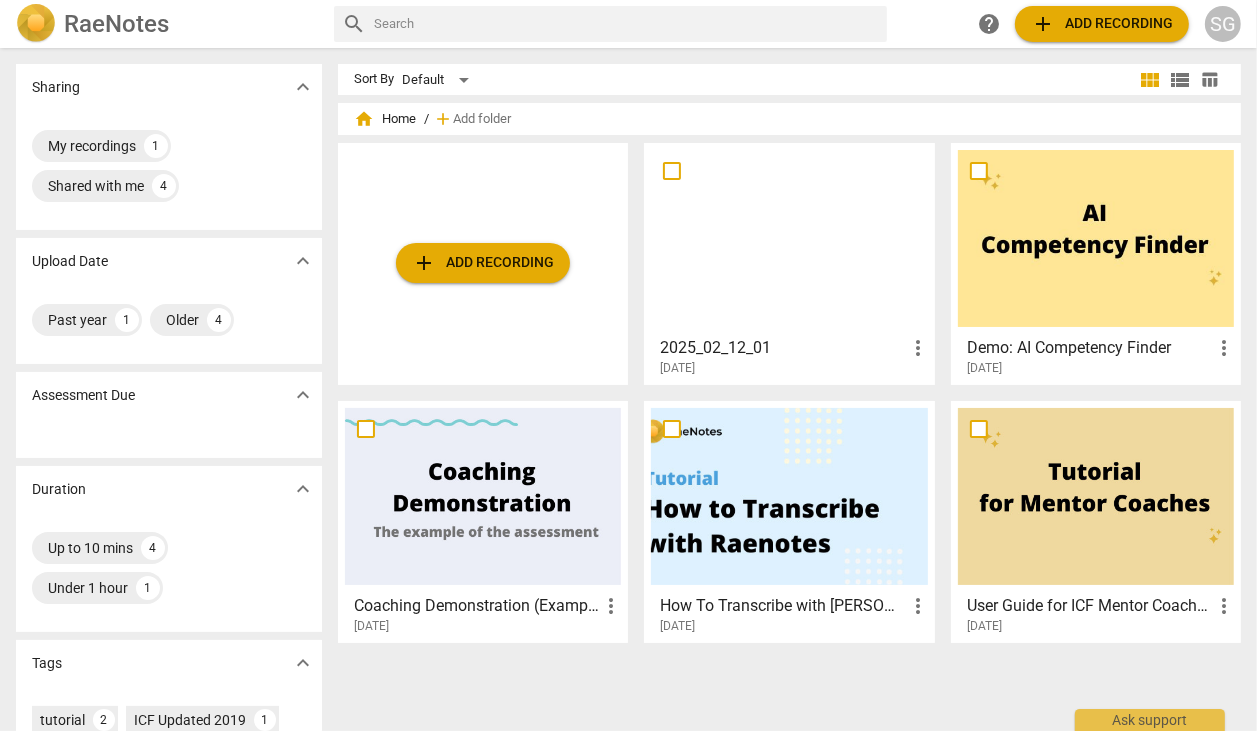 click at bounding box center (1096, 238) 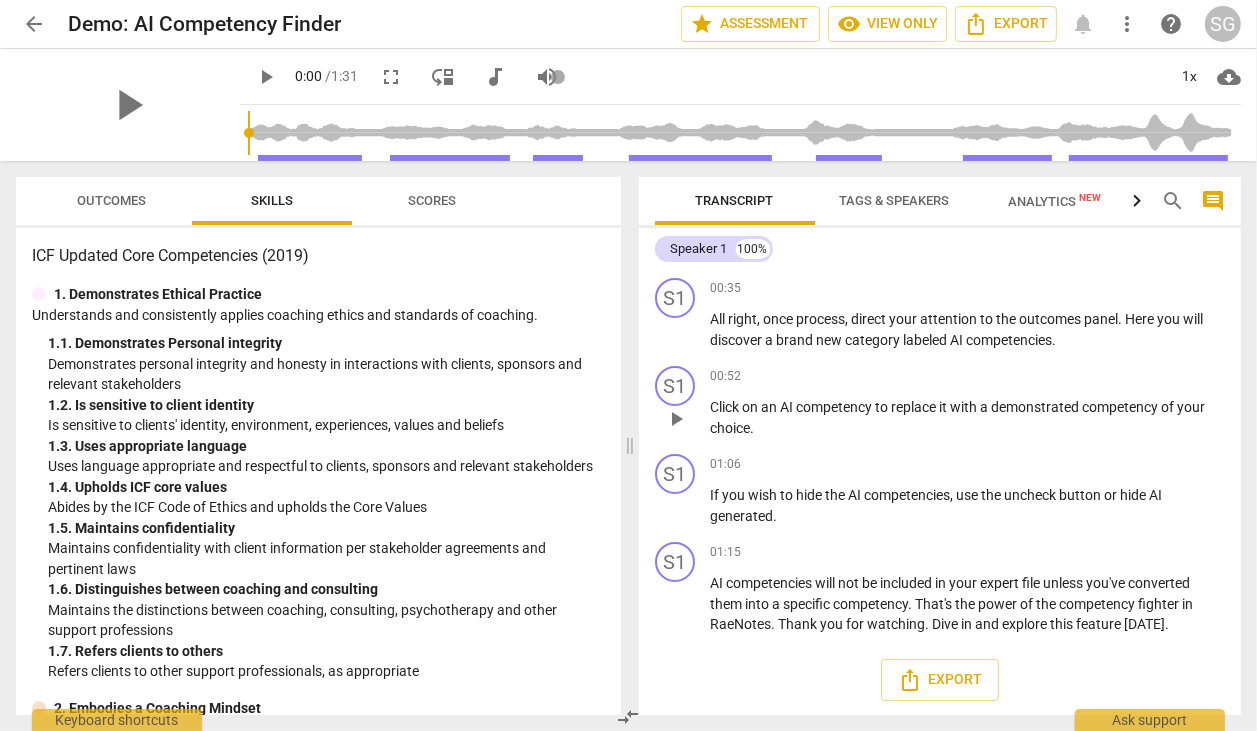 scroll, scrollTop: 0, scrollLeft: 0, axis: both 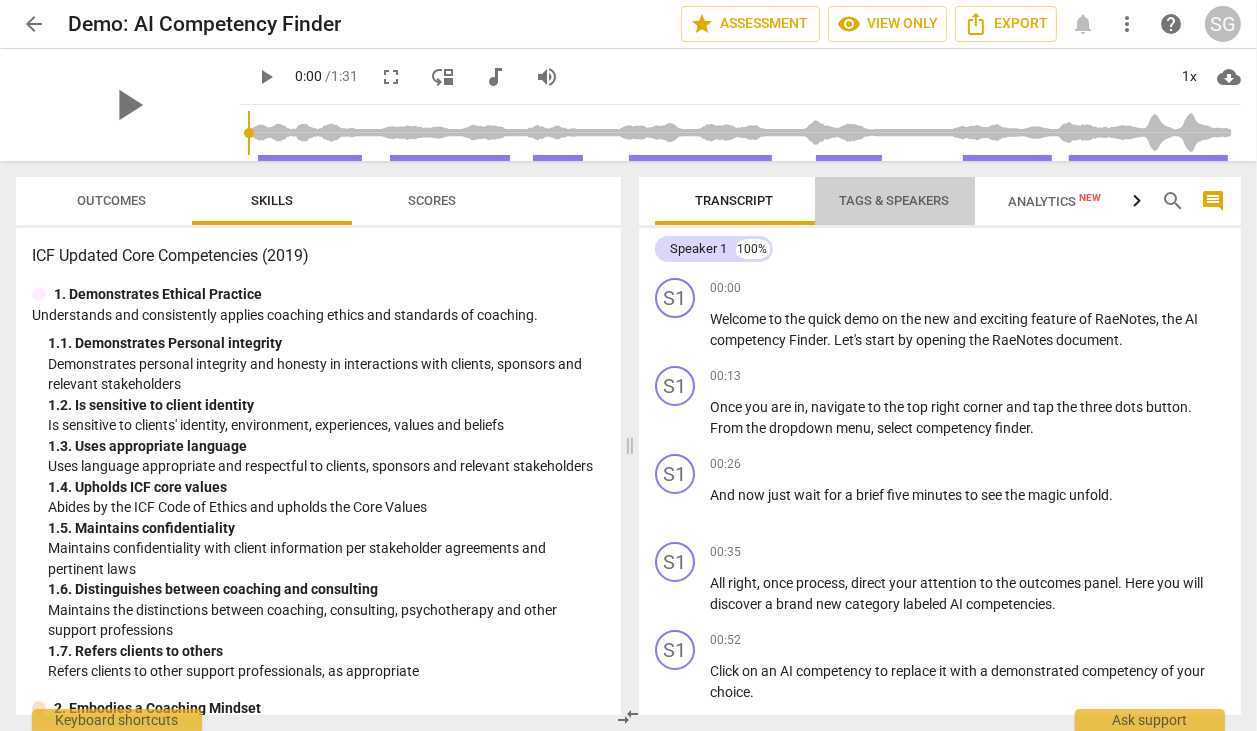 click on "Tags & Speakers" at bounding box center (895, 201) 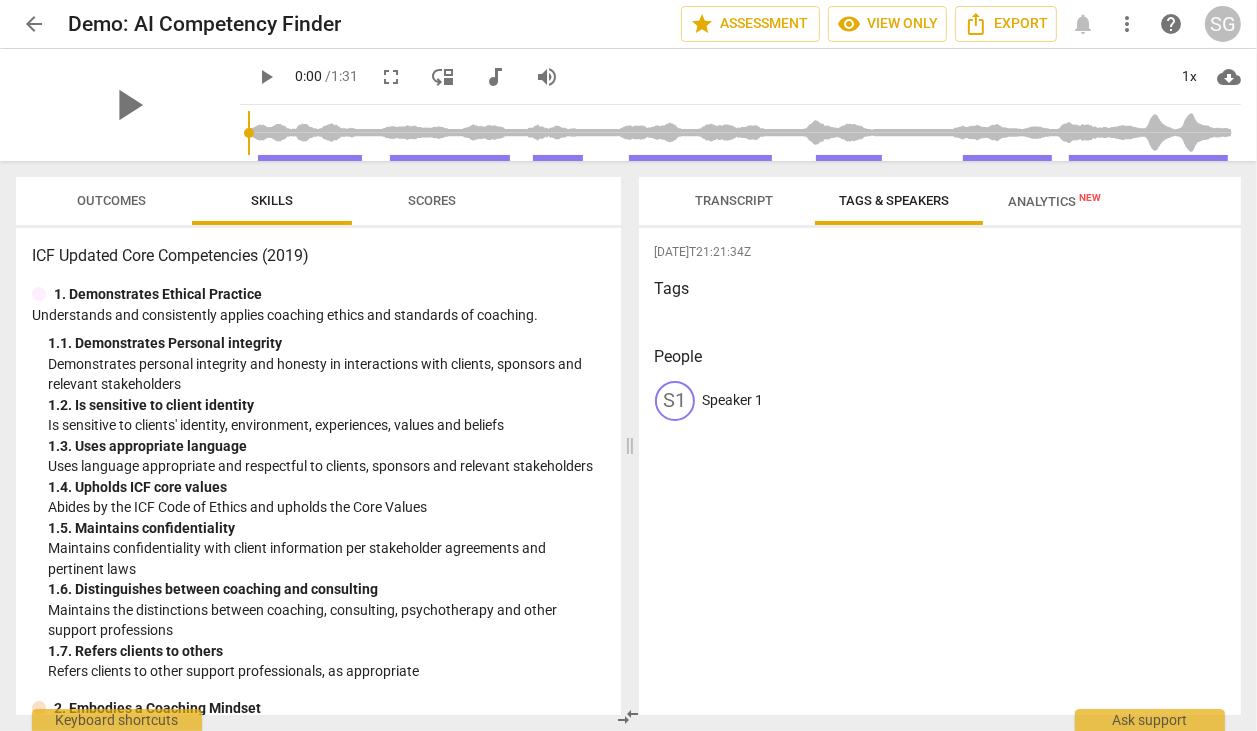 click on "Transcript" at bounding box center (735, 200) 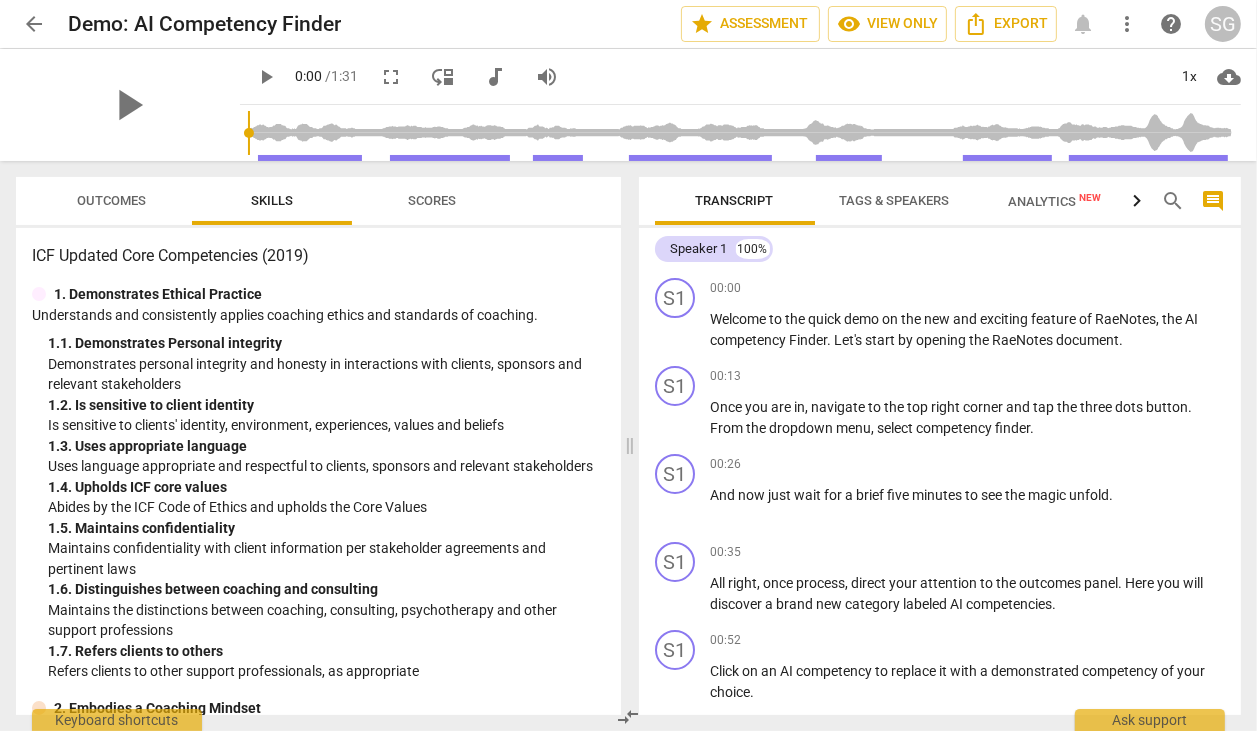click on "Analytics   New" at bounding box center (1054, 201) 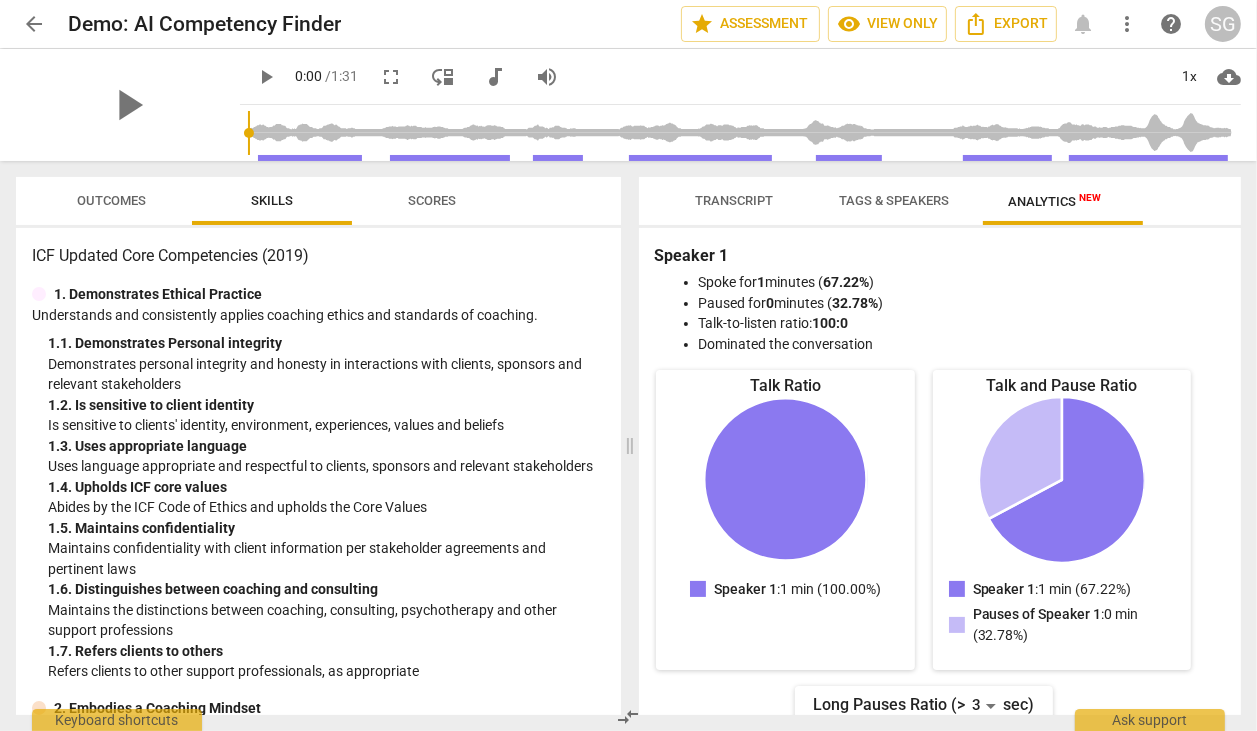 click on "Transcript" at bounding box center (735, 200) 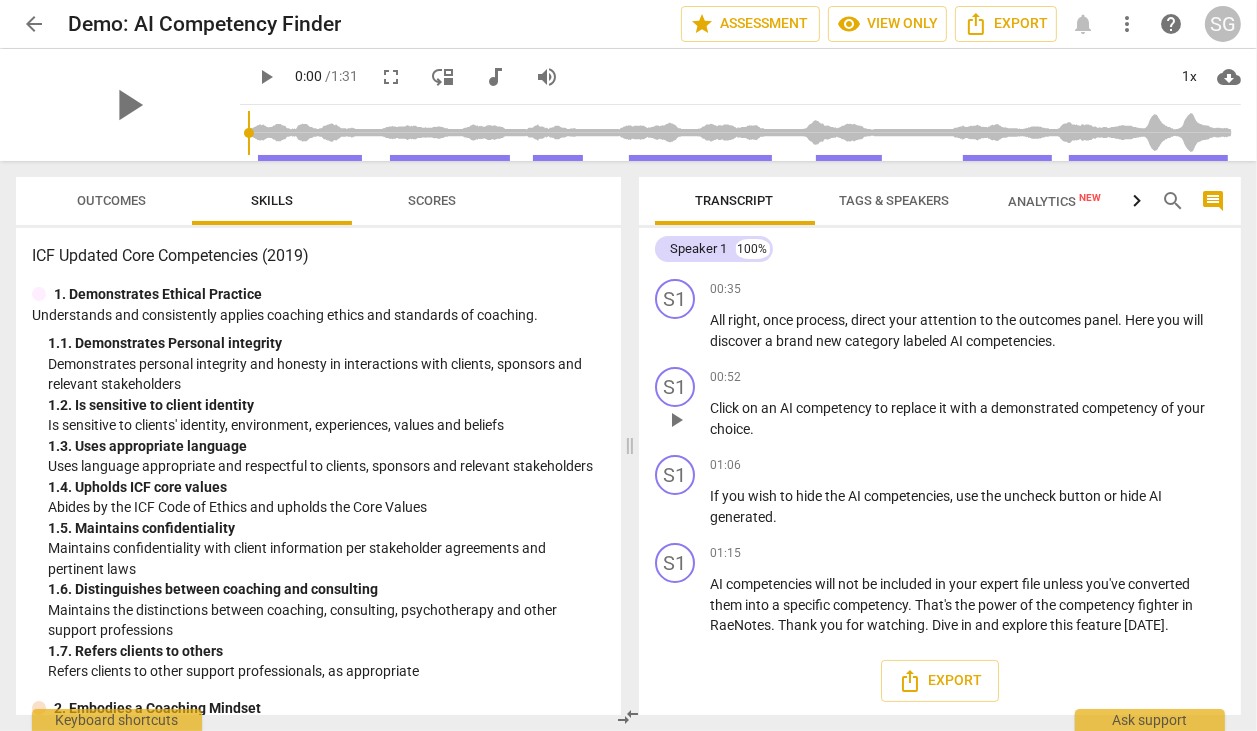 scroll, scrollTop: 264, scrollLeft: 0, axis: vertical 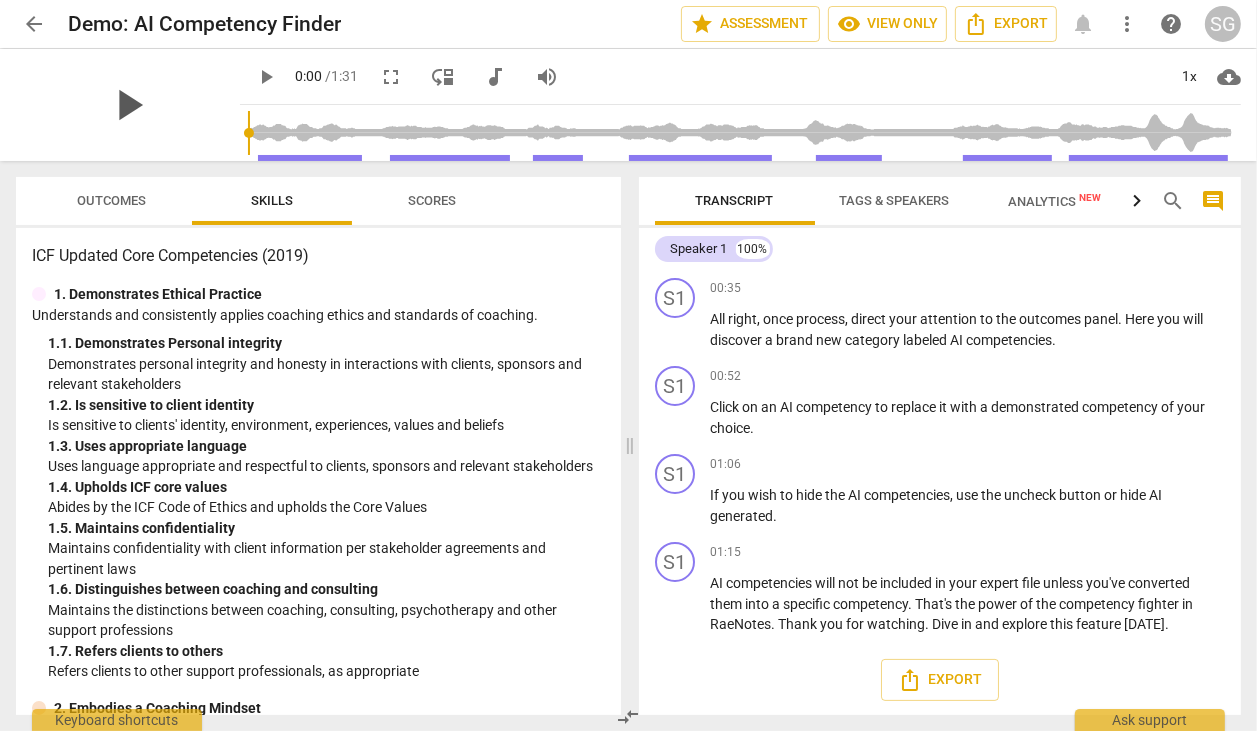 click on "play_arrow" at bounding box center (128, 105) 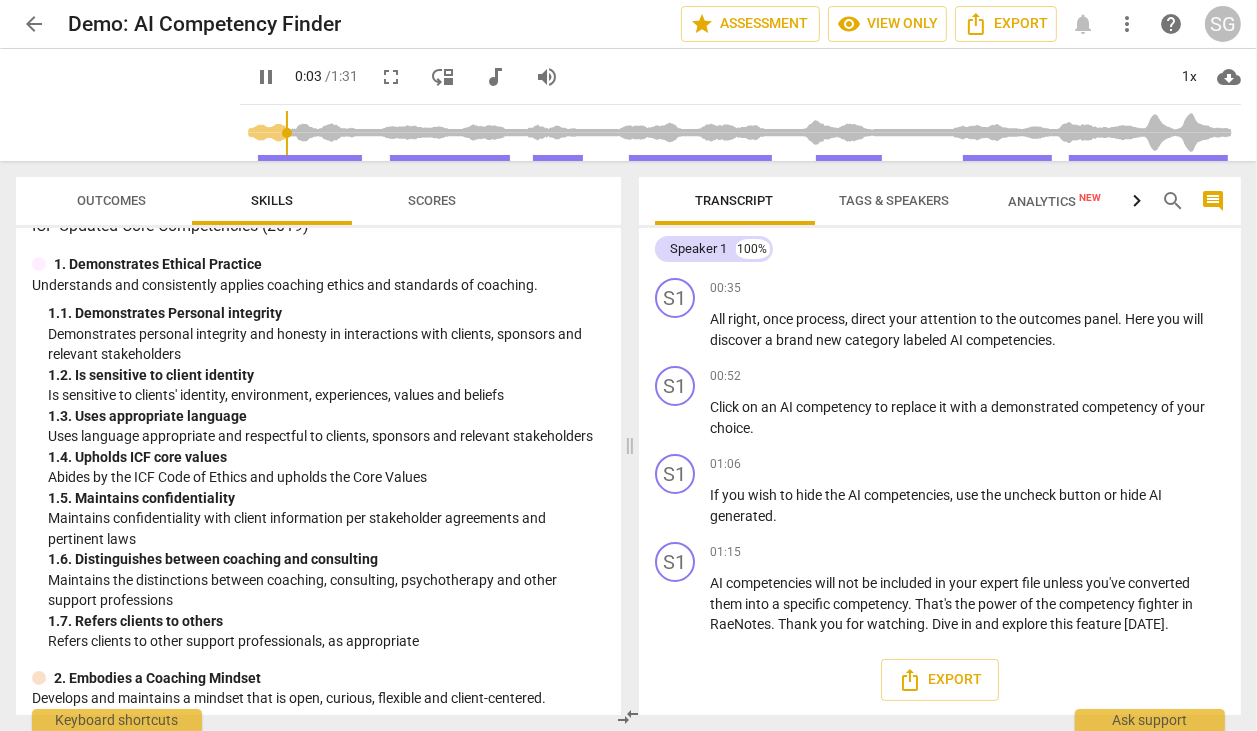 scroll, scrollTop: 0, scrollLeft: 0, axis: both 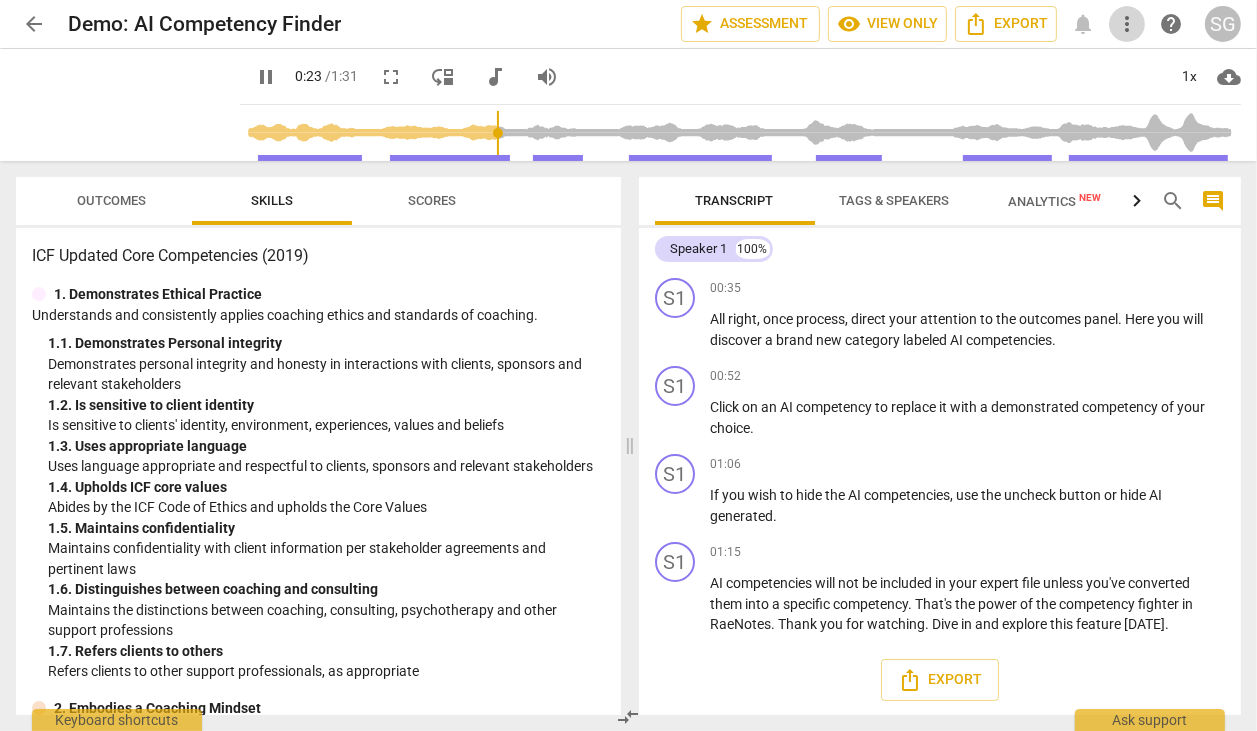 click on "more_vert" at bounding box center (1127, 24) 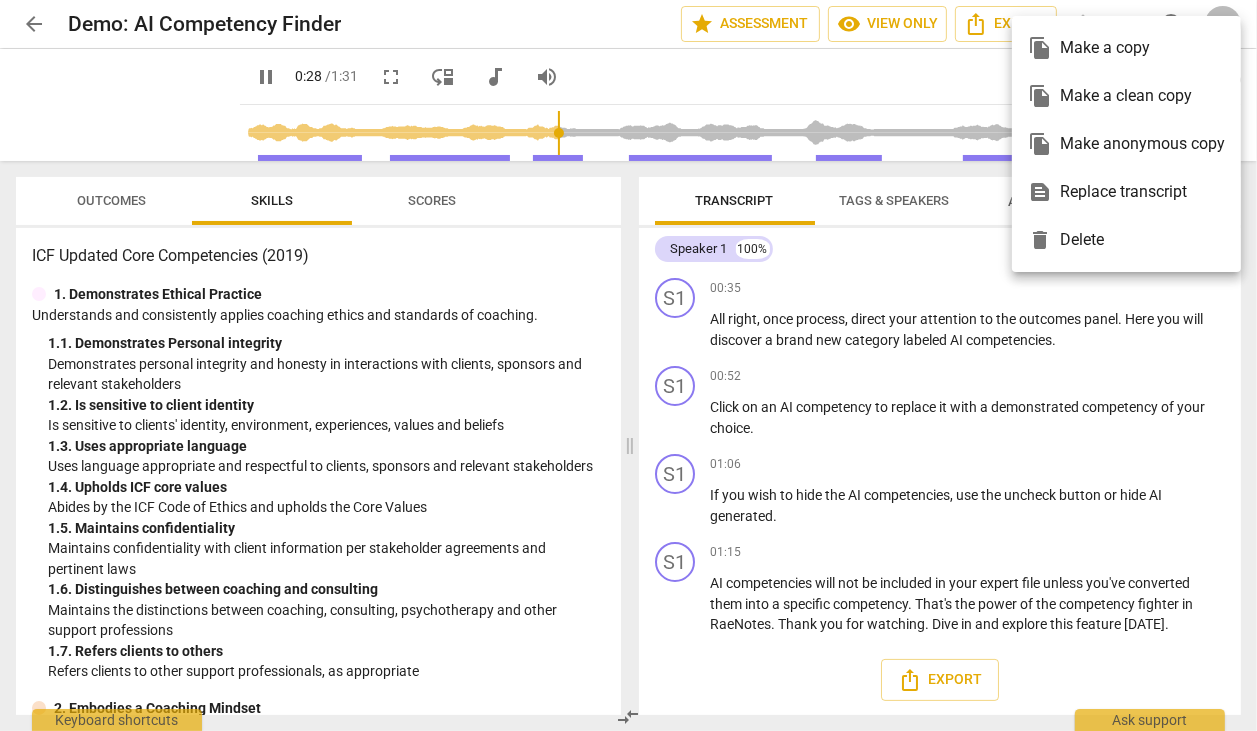 click at bounding box center (628, 365) 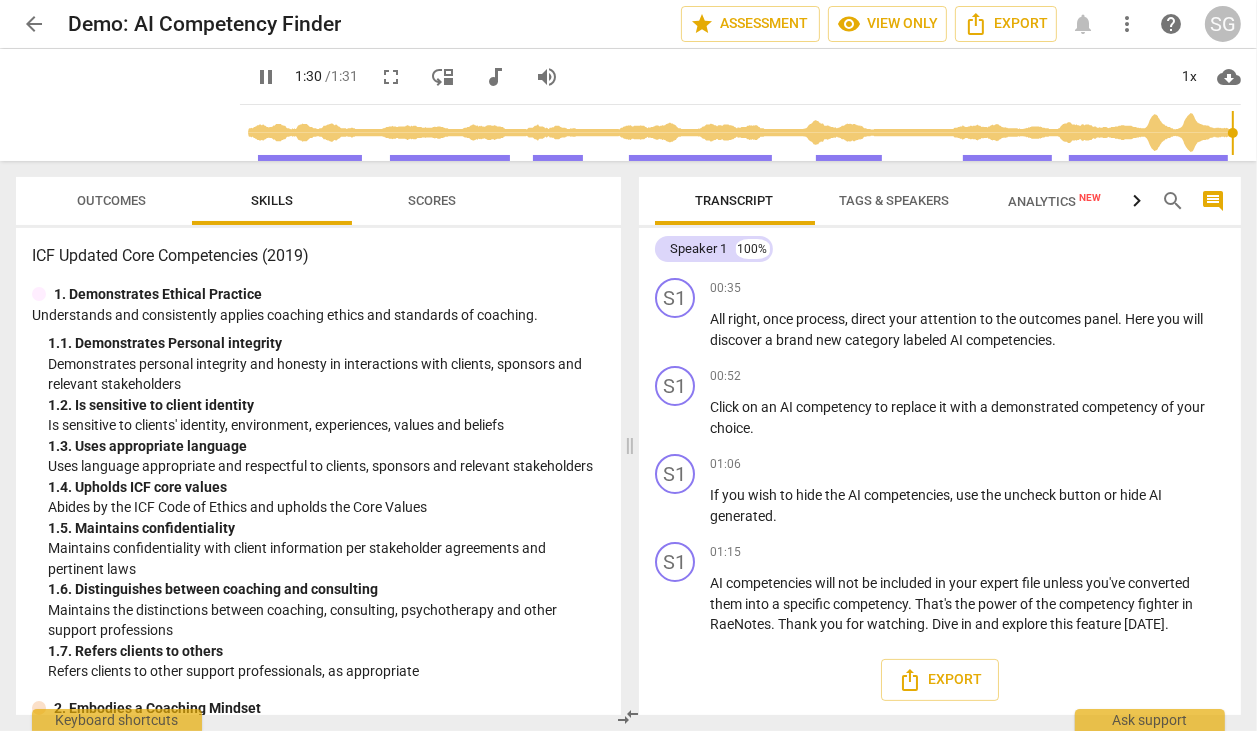 type on "91" 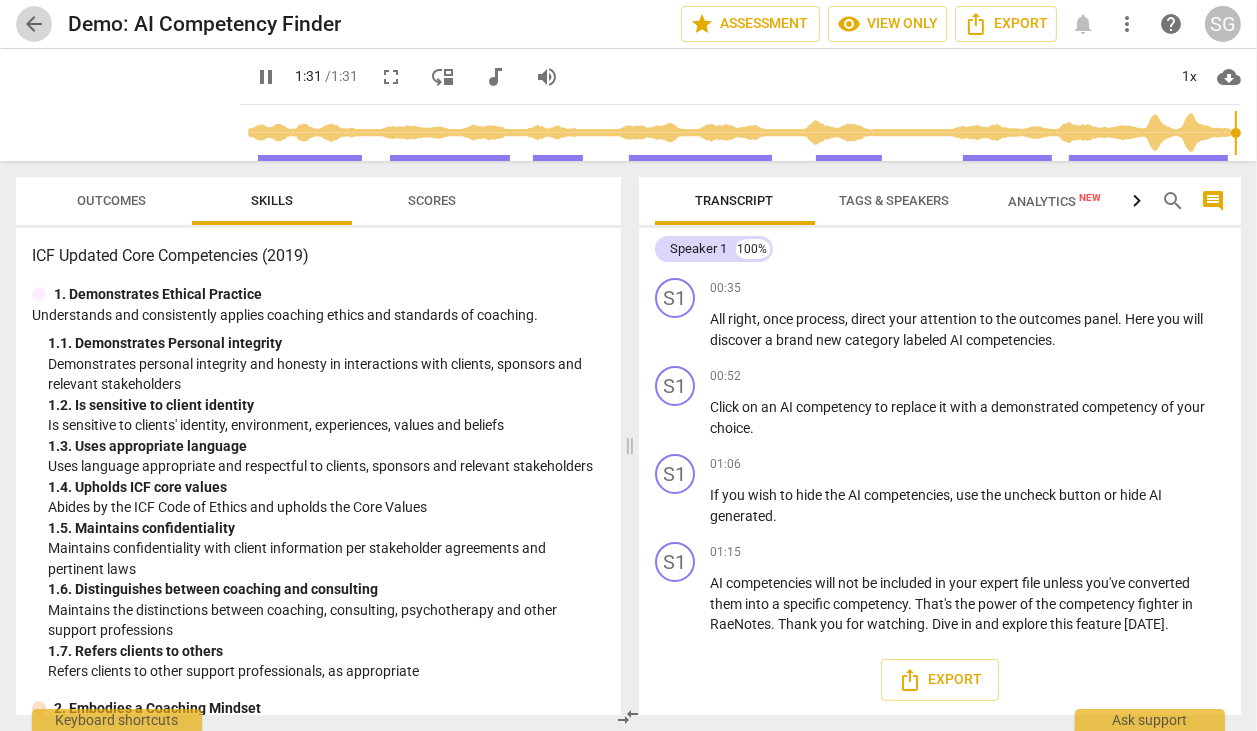 click on "arrow_back" at bounding box center (34, 24) 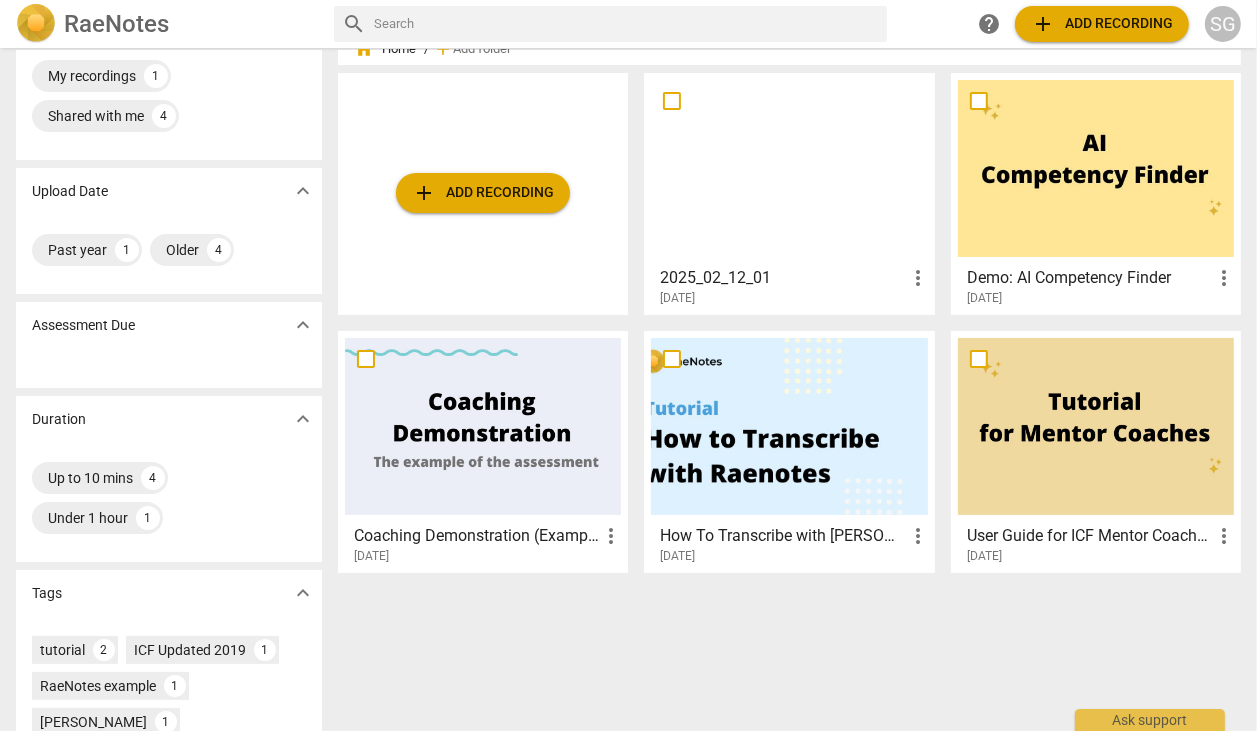 scroll, scrollTop: 105, scrollLeft: 0, axis: vertical 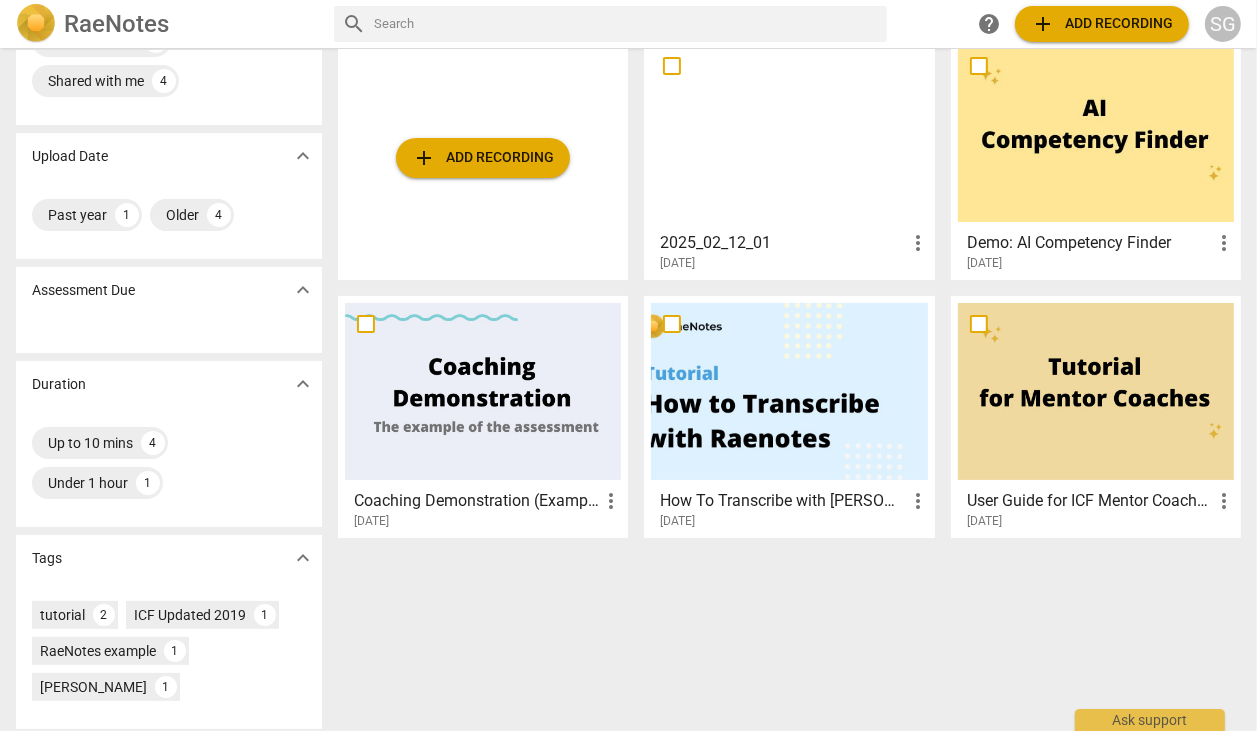 click at bounding box center [483, 391] 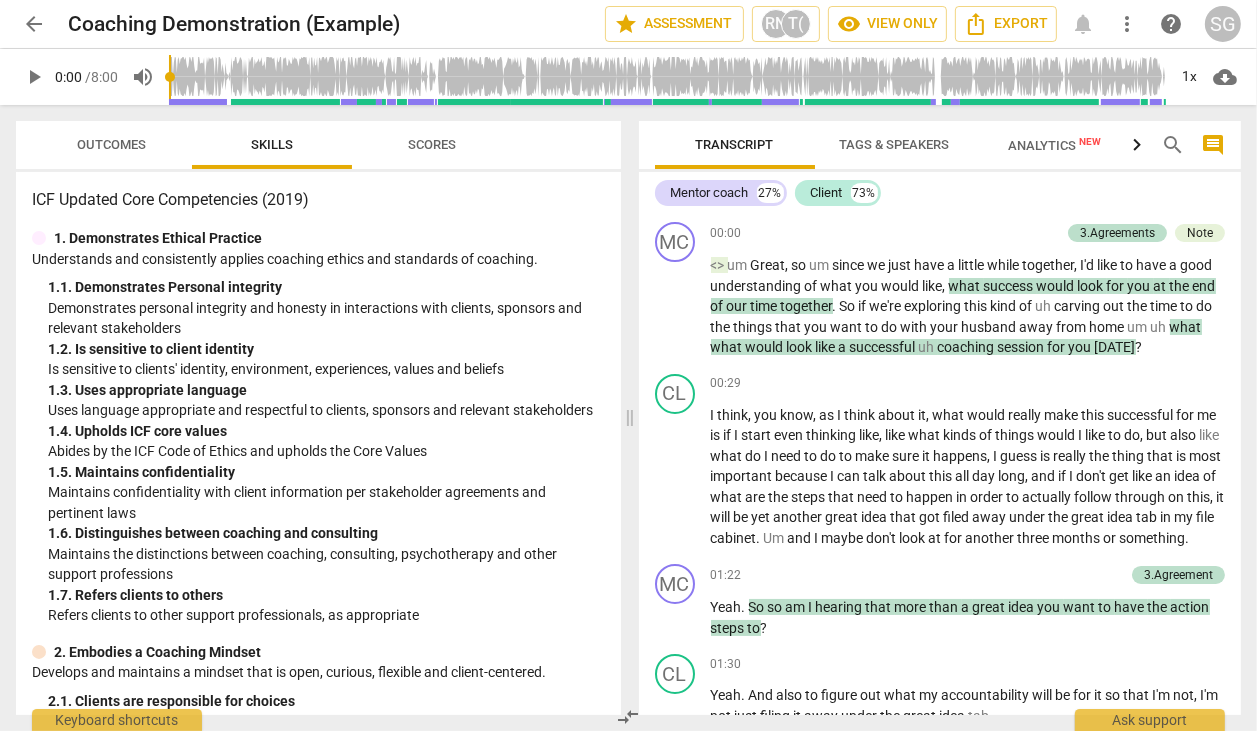 click on "arrow_back" at bounding box center [34, 24] 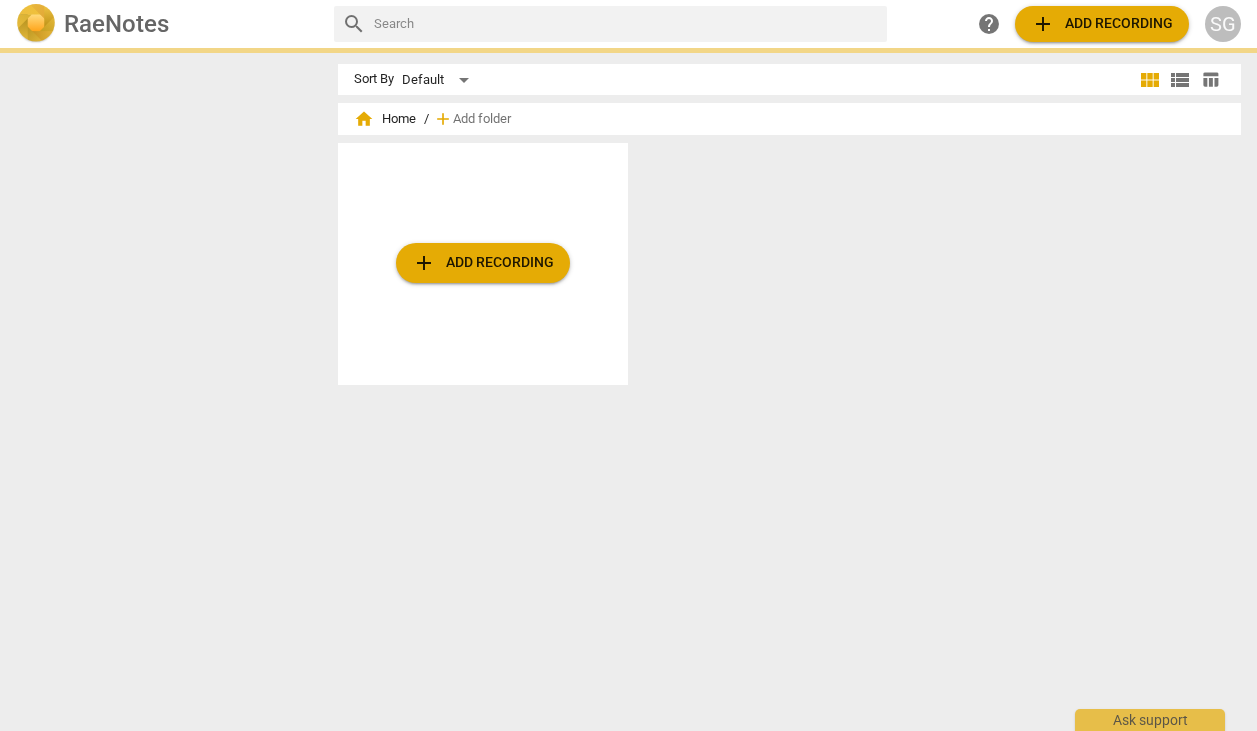 scroll, scrollTop: 0, scrollLeft: 0, axis: both 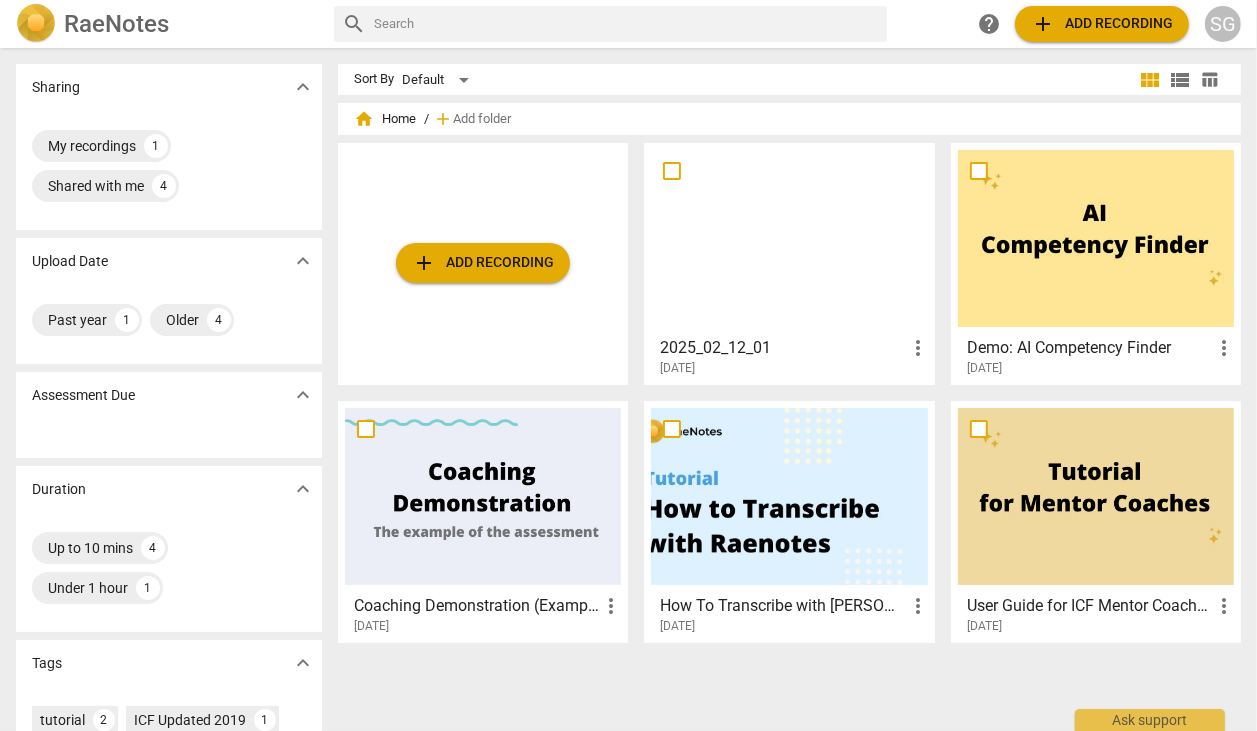 click on "SG" at bounding box center (1223, 24) 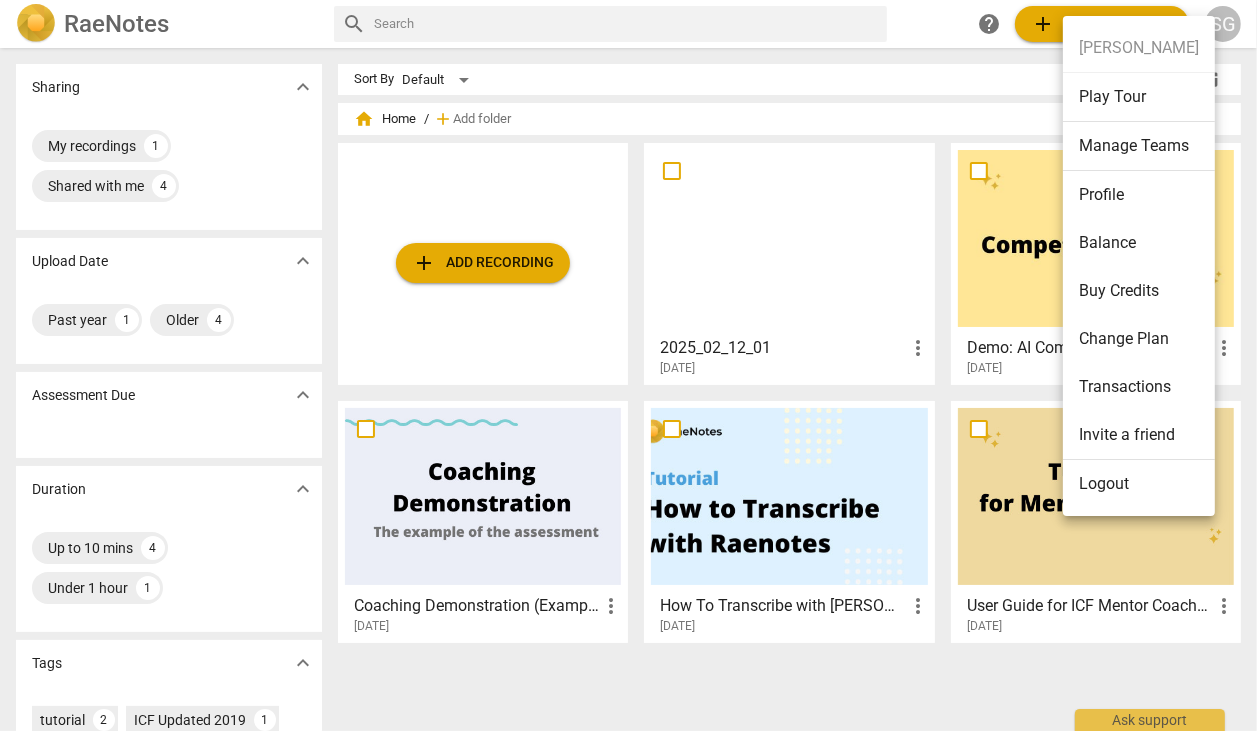 click on "Profile" at bounding box center [1139, 195] 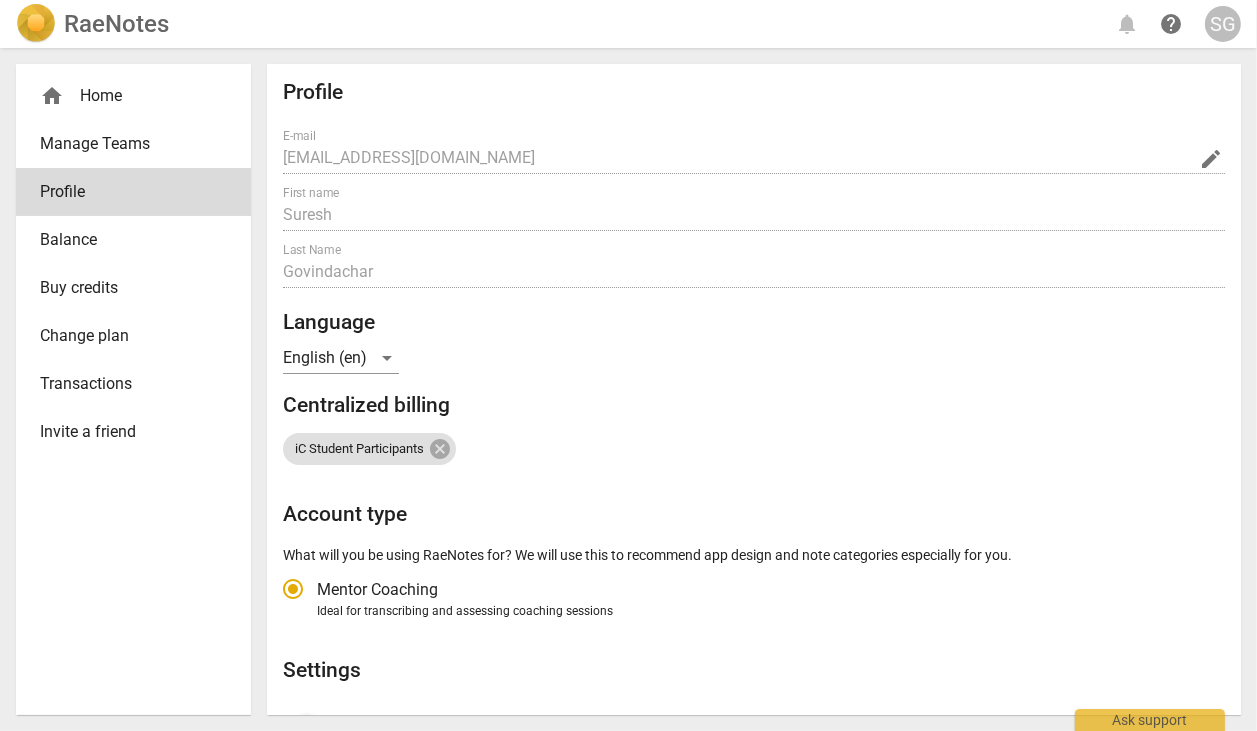 radio on "false" 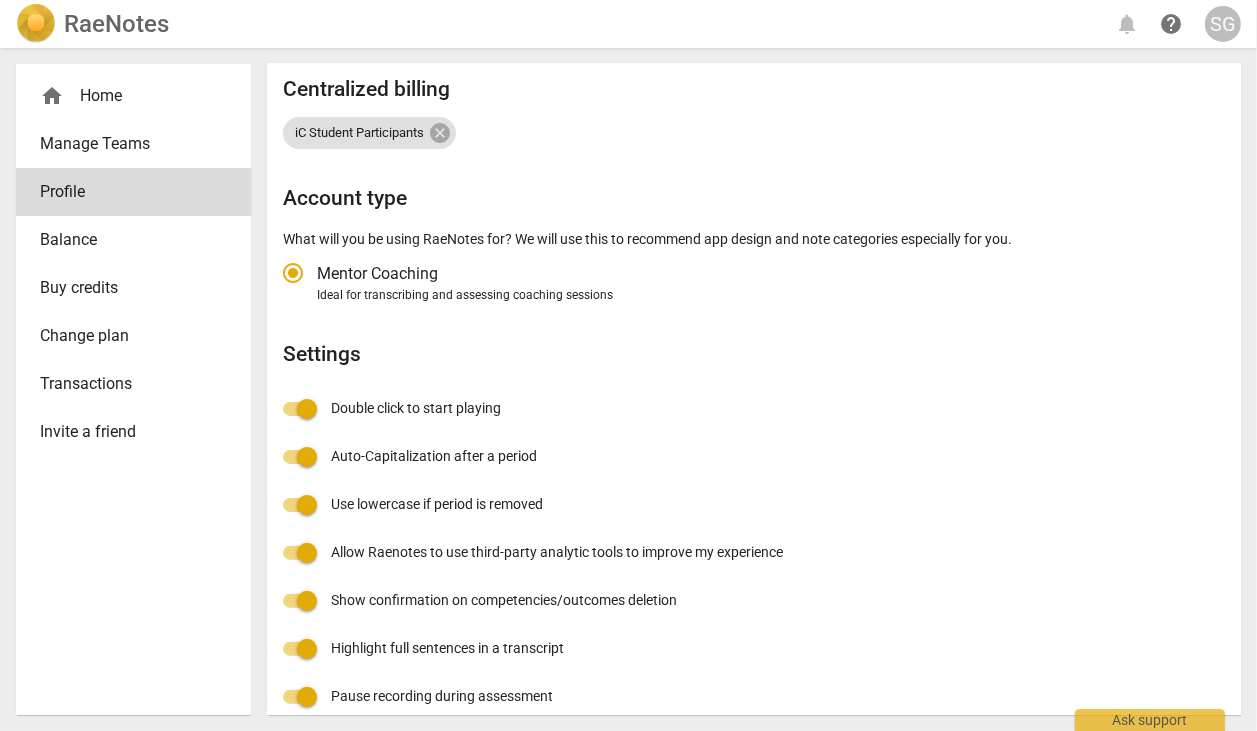 scroll, scrollTop: 337, scrollLeft: 0, axis: vertical 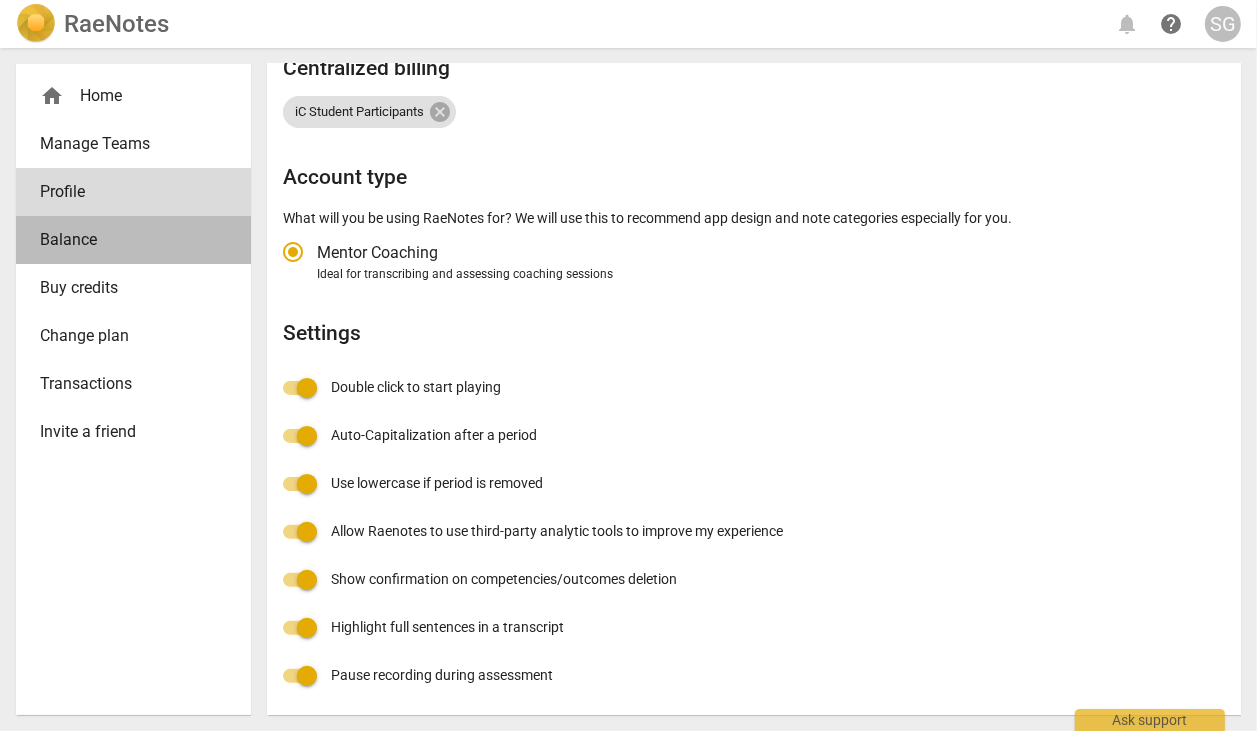 click on "Balance" at bounding box center (125, 240) 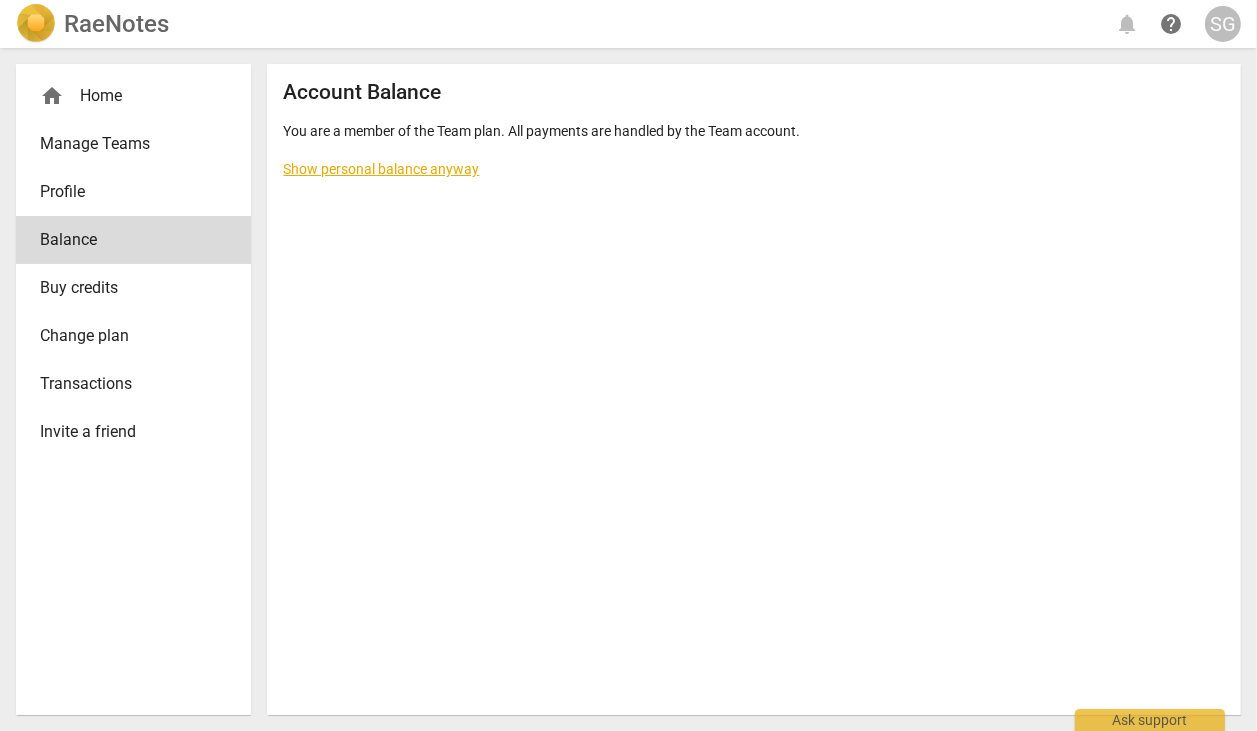 click on "Show personal balance anyway" at bounding box center (381, 169) 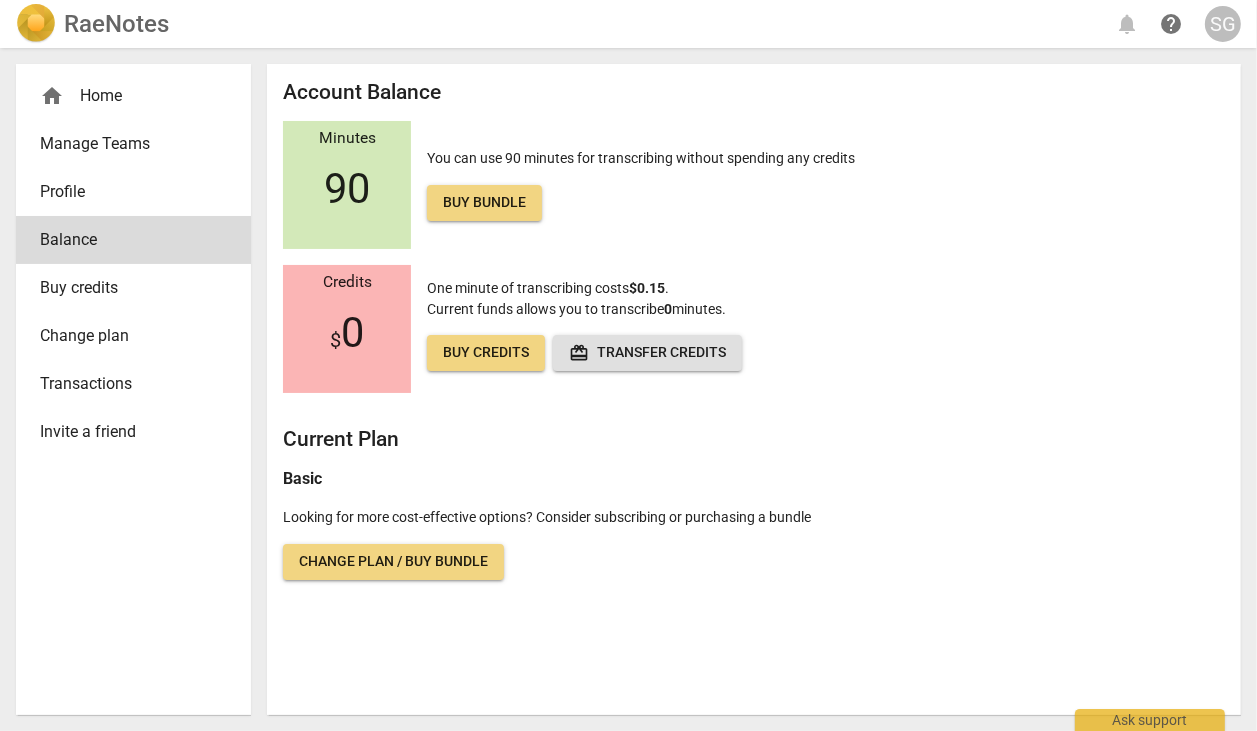 click on "Buy credits" at bounding box center (133, 288) 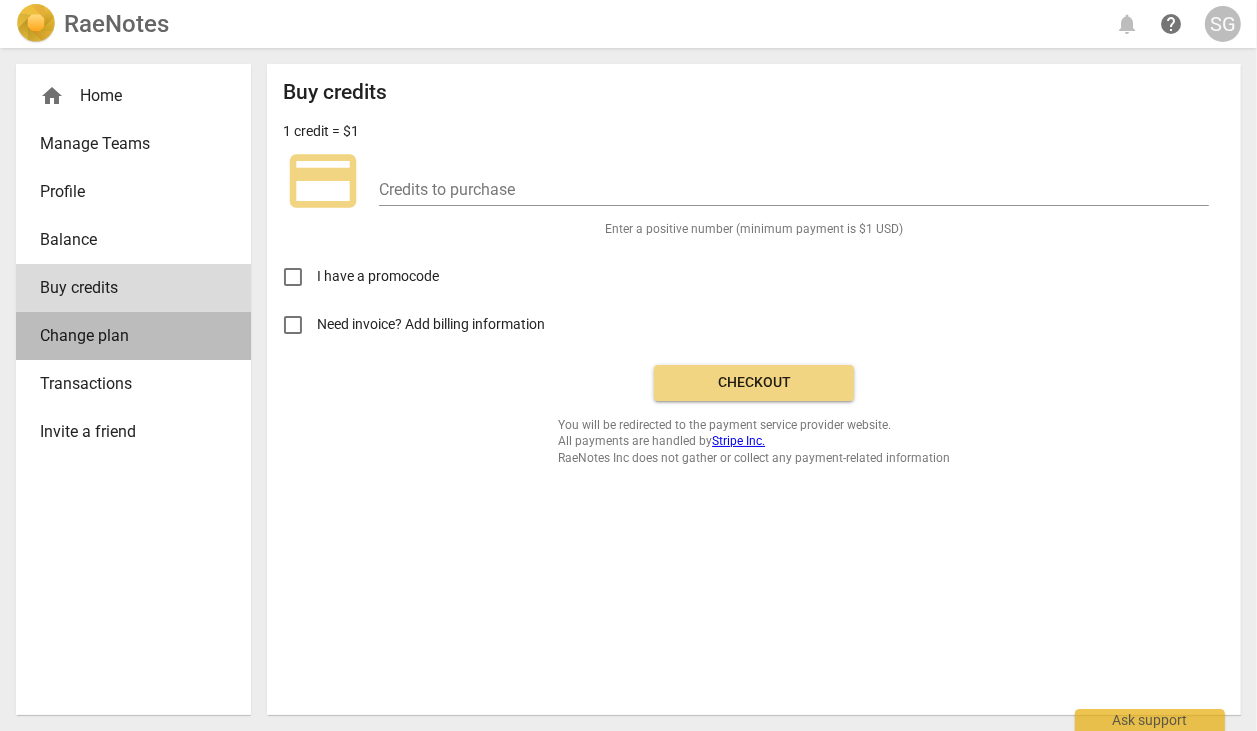 click on "Change plan" at bounding box center (125, 336) 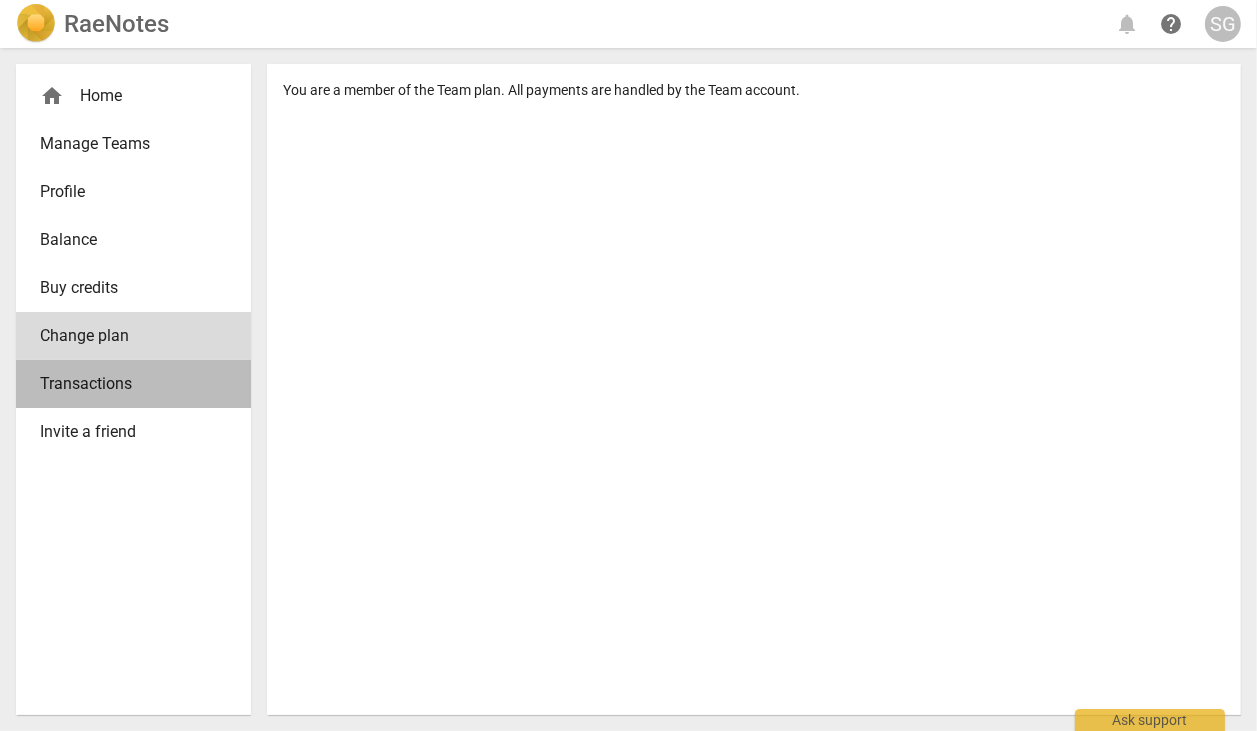 click on "Transactions" at bounding box center [125, 384] 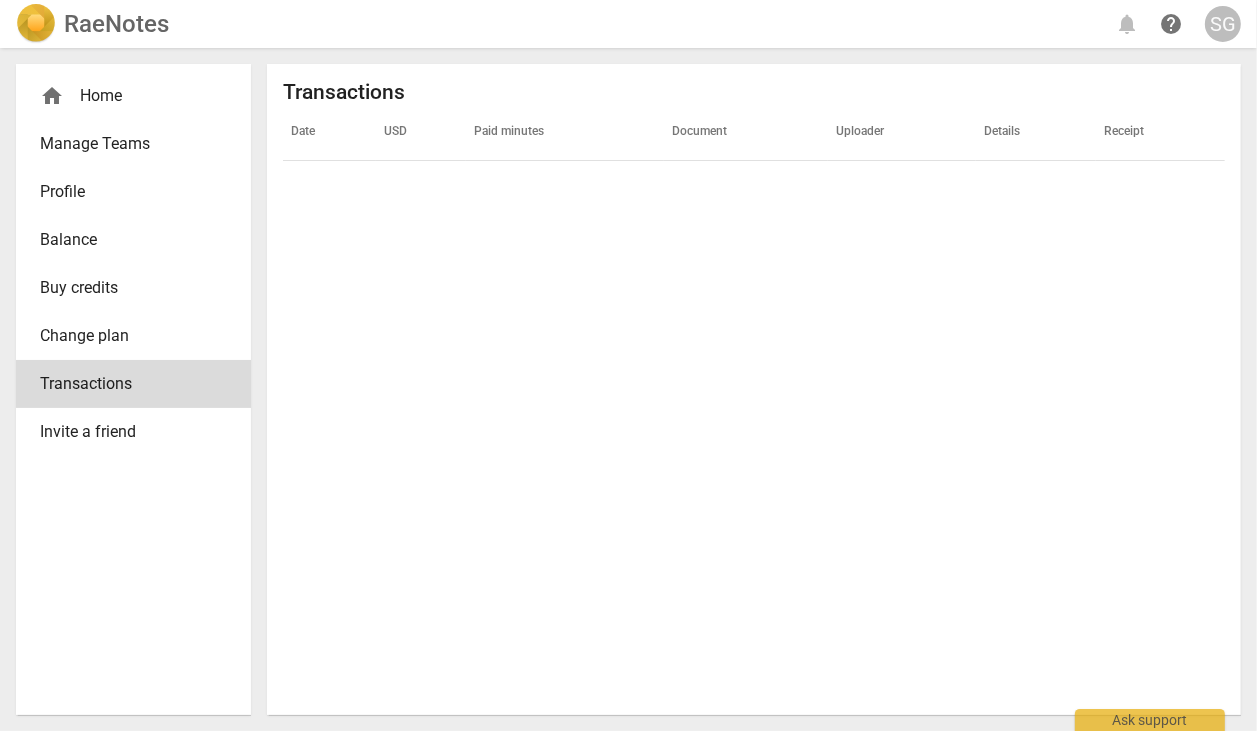 click on "Invite a friend" at bounding box center [125, 432] 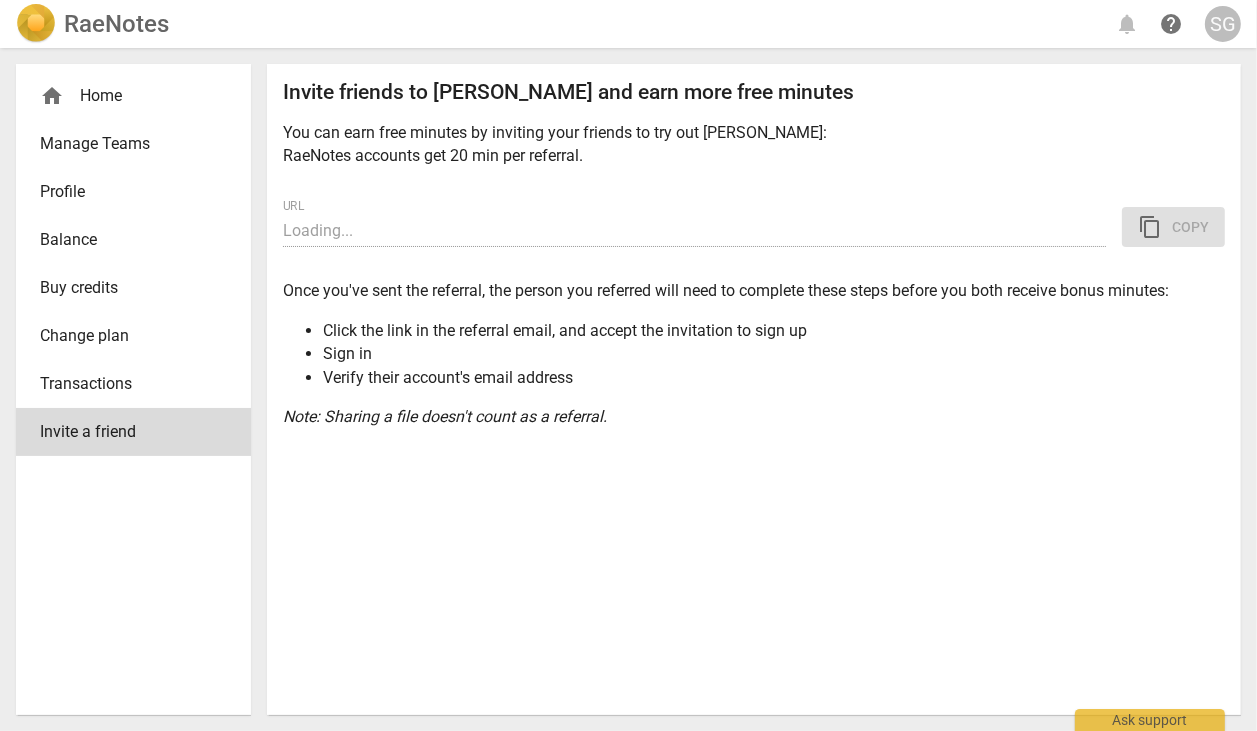 type on "https://app.raenotes.com/invitation/gAAAAABogTpS25EwzFOth9BhbFBg_oHyRt2T4EcVGQf5DOrIIMo9-nSzeVSjpg_22_bwjIyqClyHJl4SAi26oNecC7otZiJU74lsCEYMzgSL1nDkPRt8Rc4r4FQcoSaz9TiZvTRkgvyjbbxacrrxNHhH0ue5P9LNP0V47l2zBvQfj1I1LYcNy47OvNqFZsclVaCYJ6m47wTOvxM9ks5WOqHtiDkkPfk_erUUZvvRH0Vz9BnLjnDuNugKcZj2YhZ8_V3U2e3i6UJo" 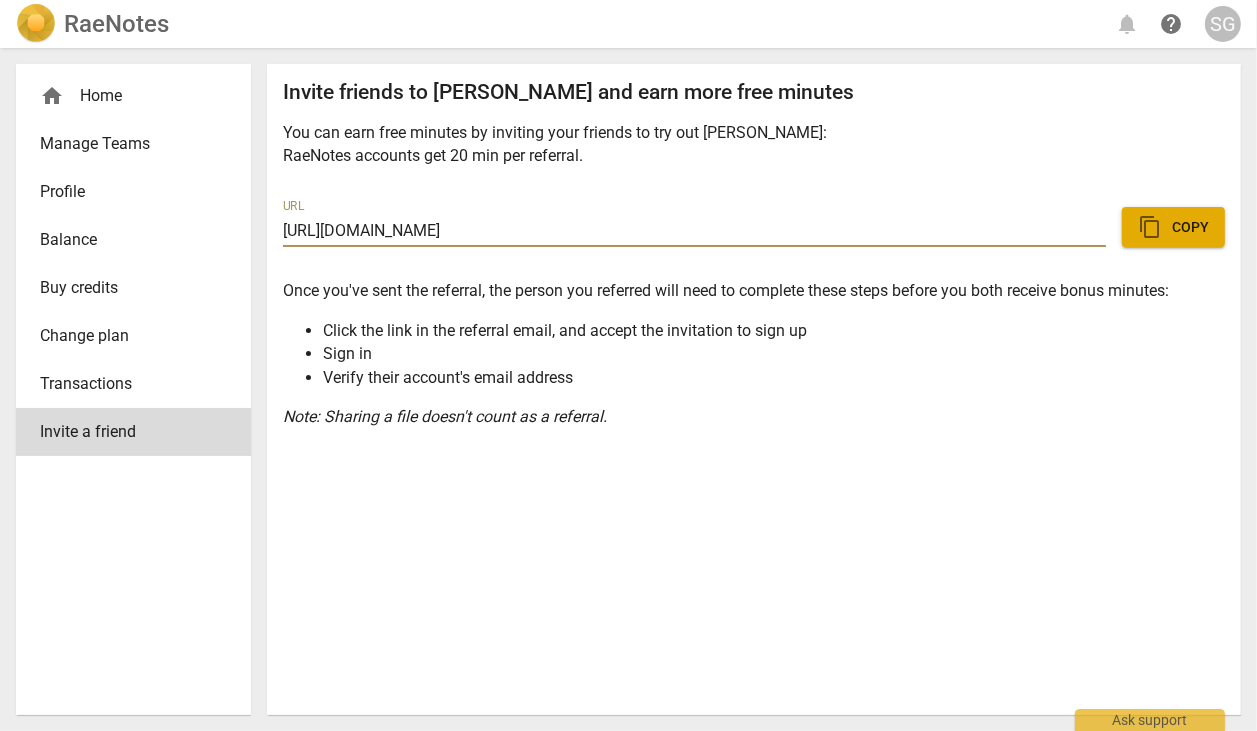 click on "Profile" at bounding box center (125, 192) 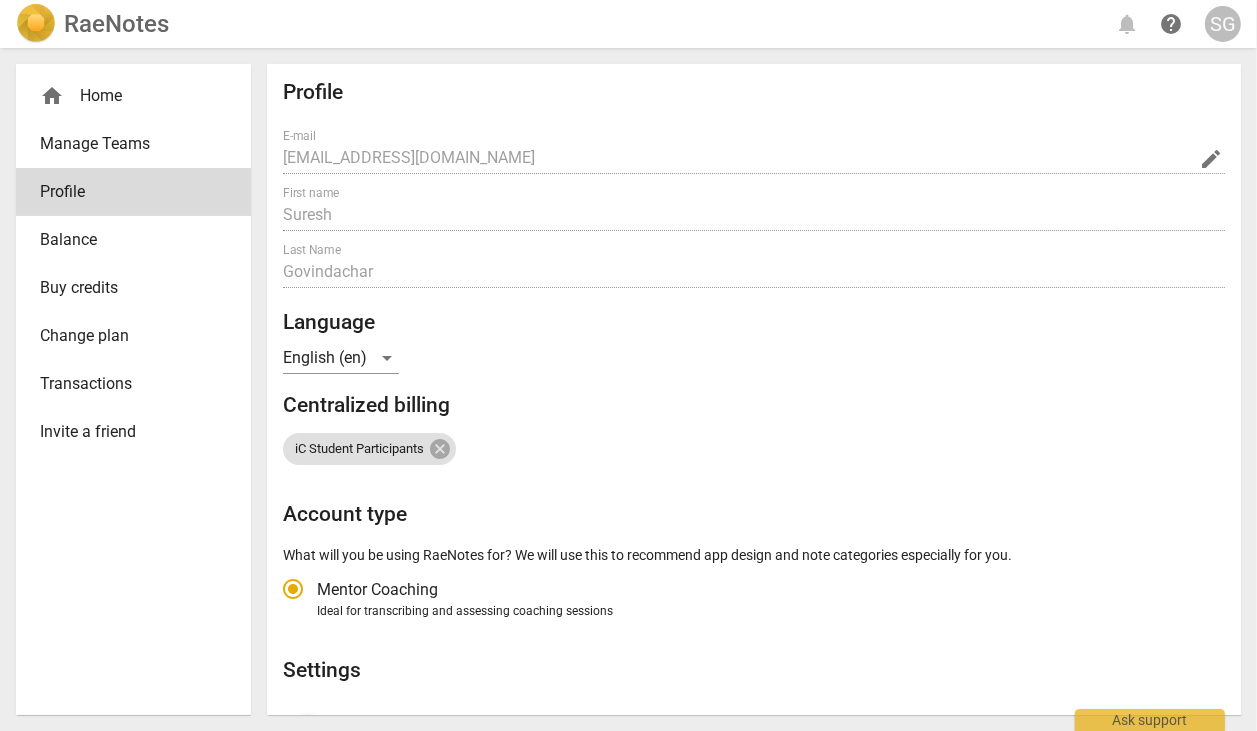 radio on "false" 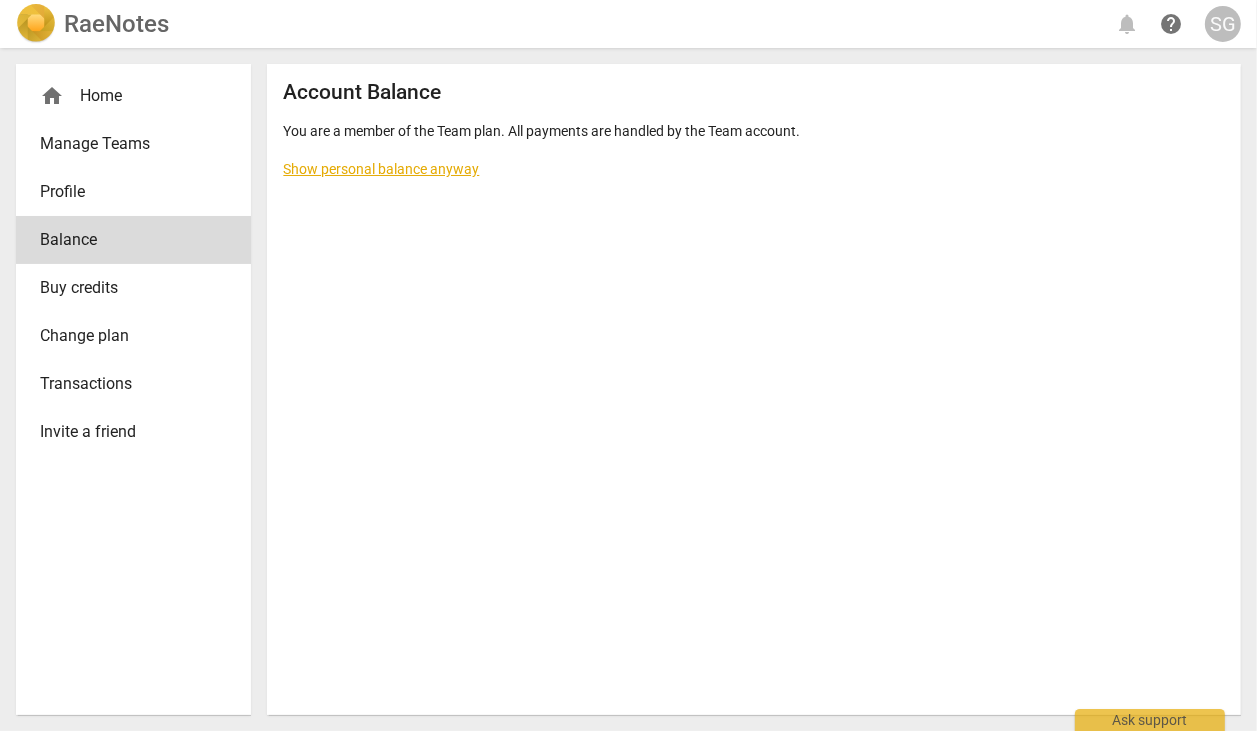 click on "Buy credits" at bounding box center (125, 288) 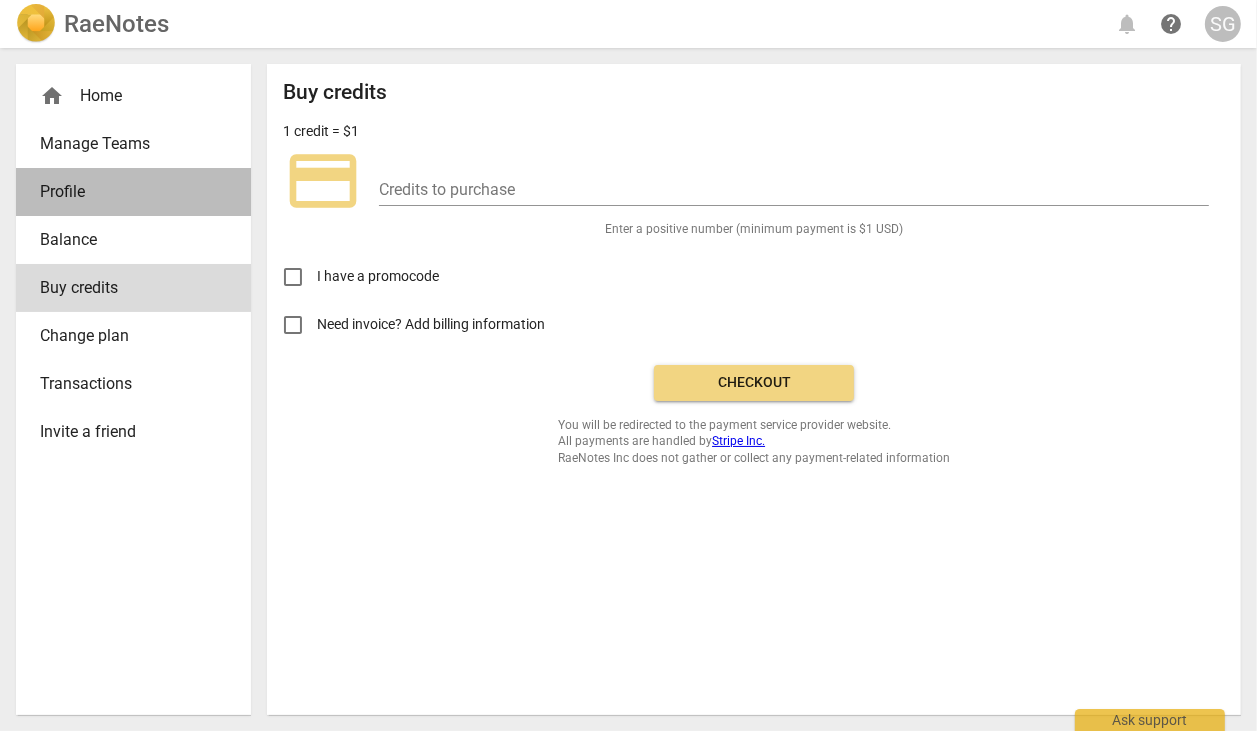 click on "Profile" at bounding box center [133, 192] 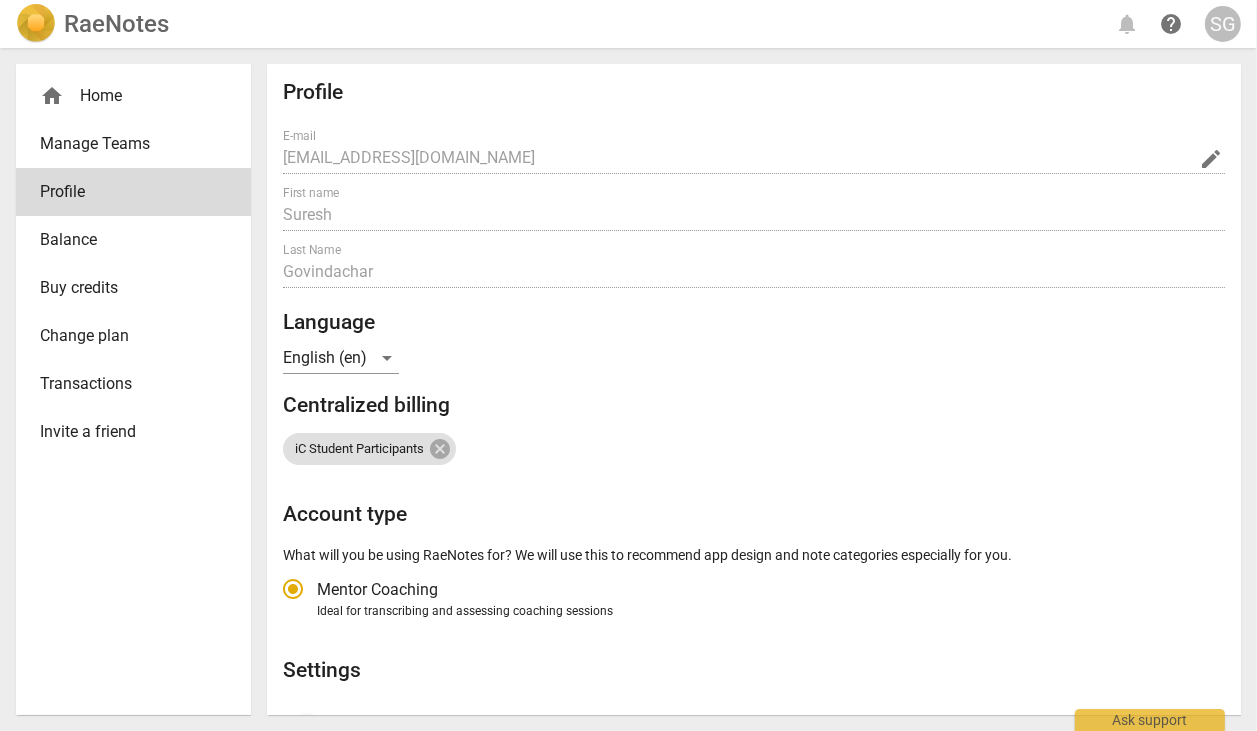 radio on "false" 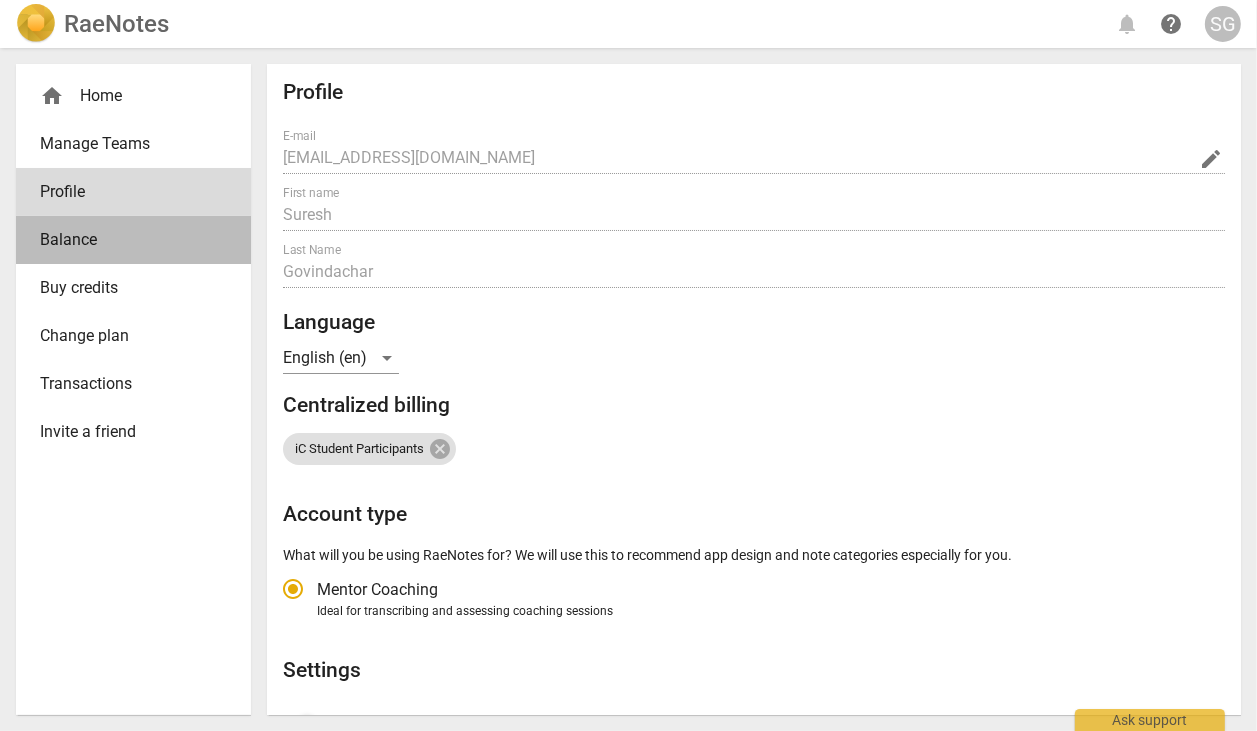 click on "Balance" at bounding box center [125, 240] 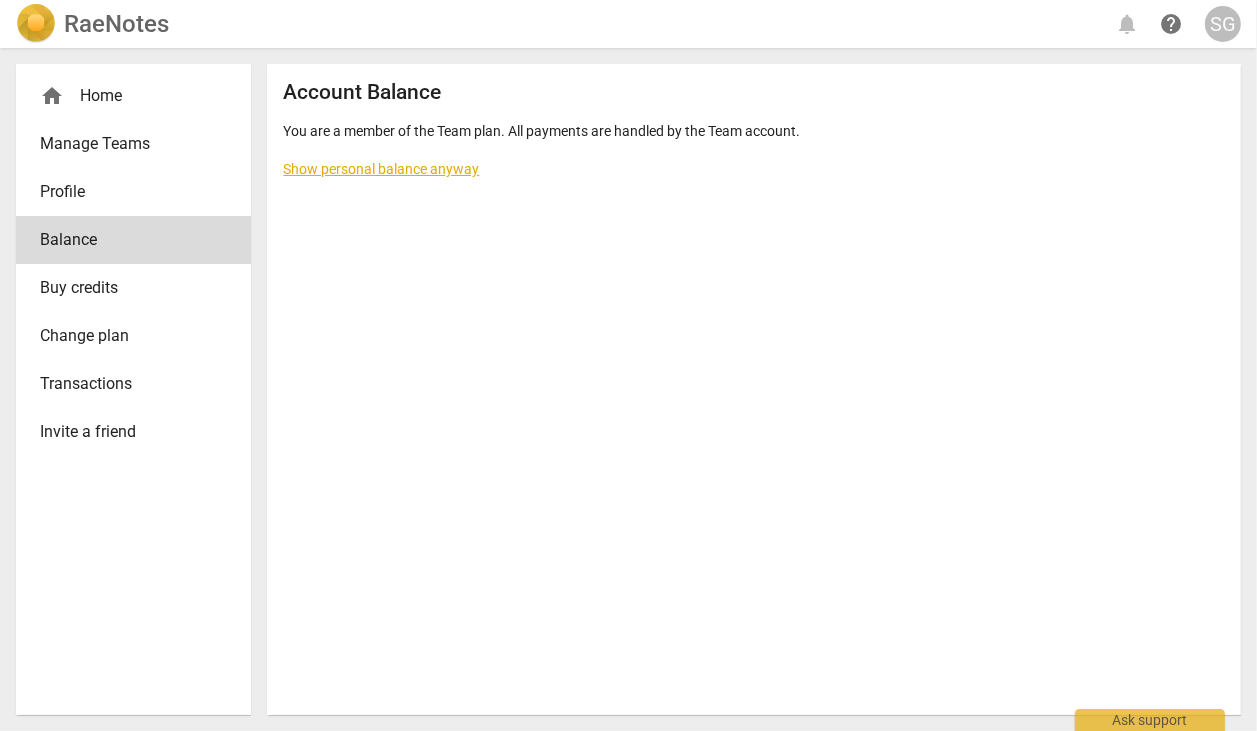 click on "Show personal balance anyway" at bounding box center [381, 169] 